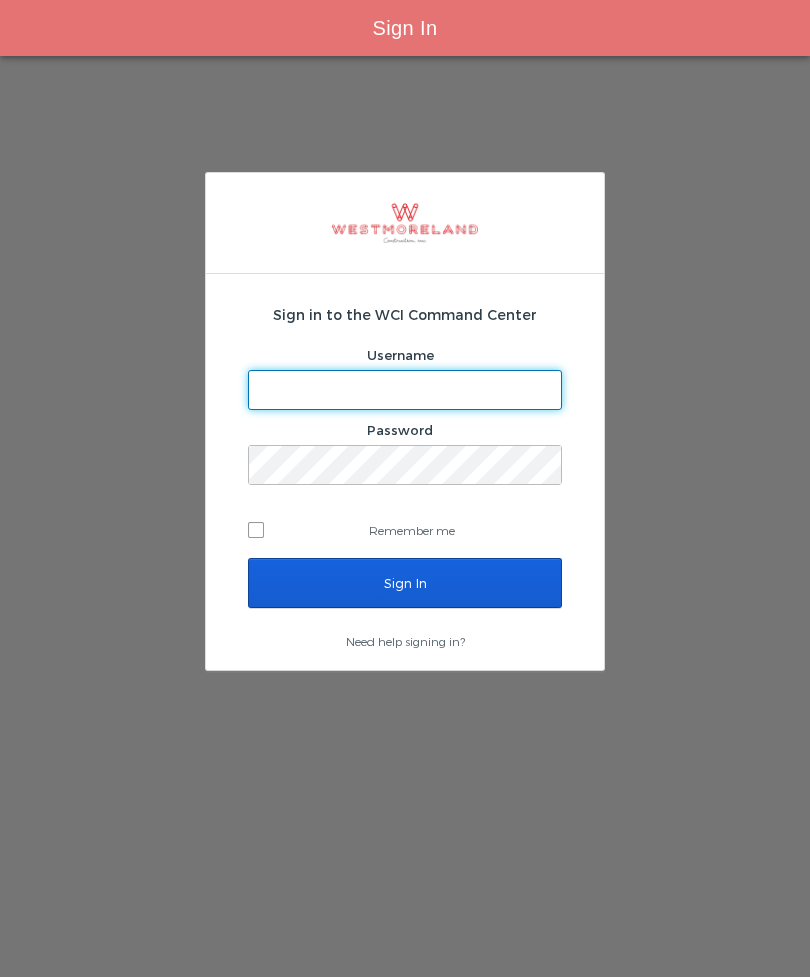 scroll, scrollTop: 0, scrollLeft: 0, axis: both 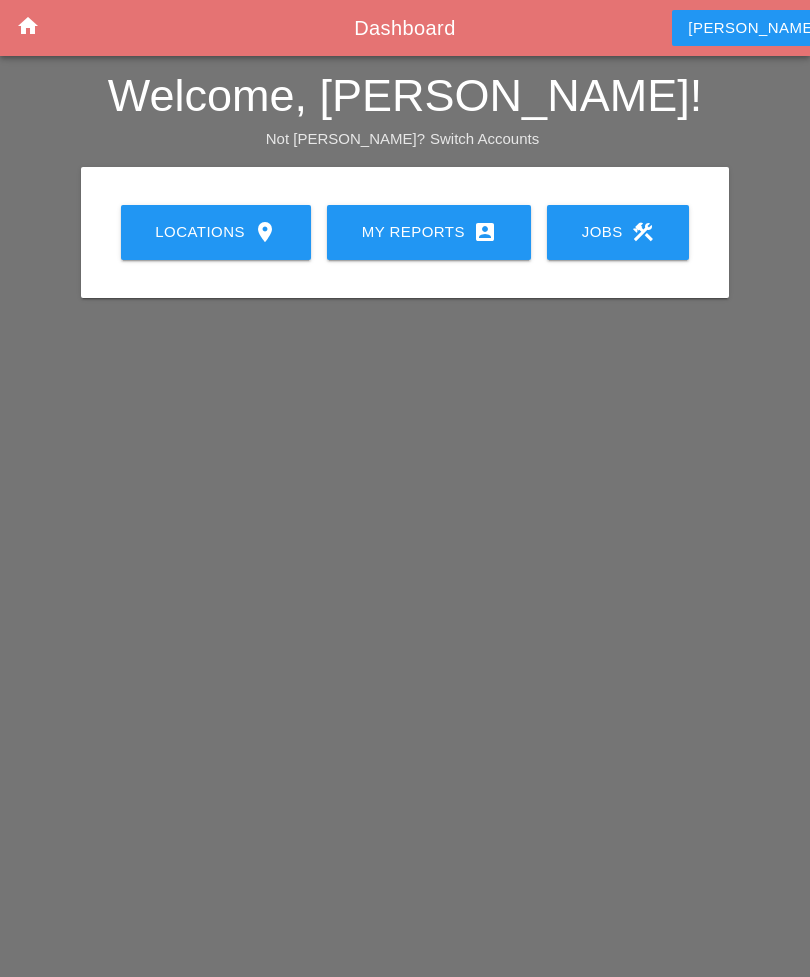 click on "My Reports account_box" at bounding box center (429, 232) 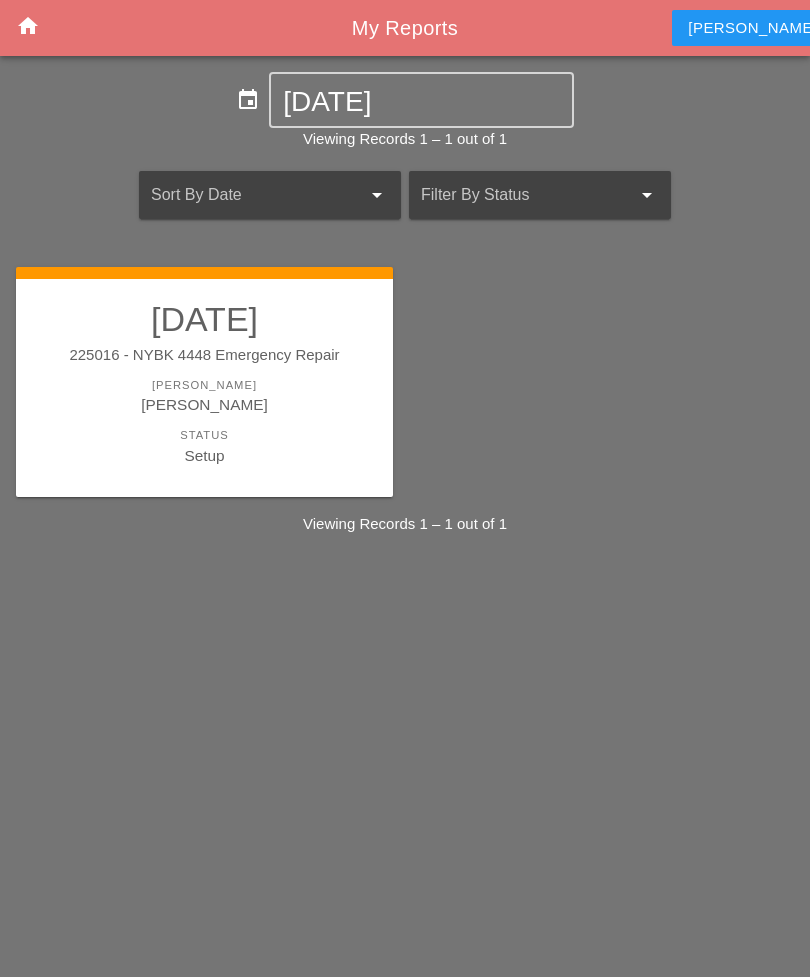 click on "Status" at bounding box center (204, 435) 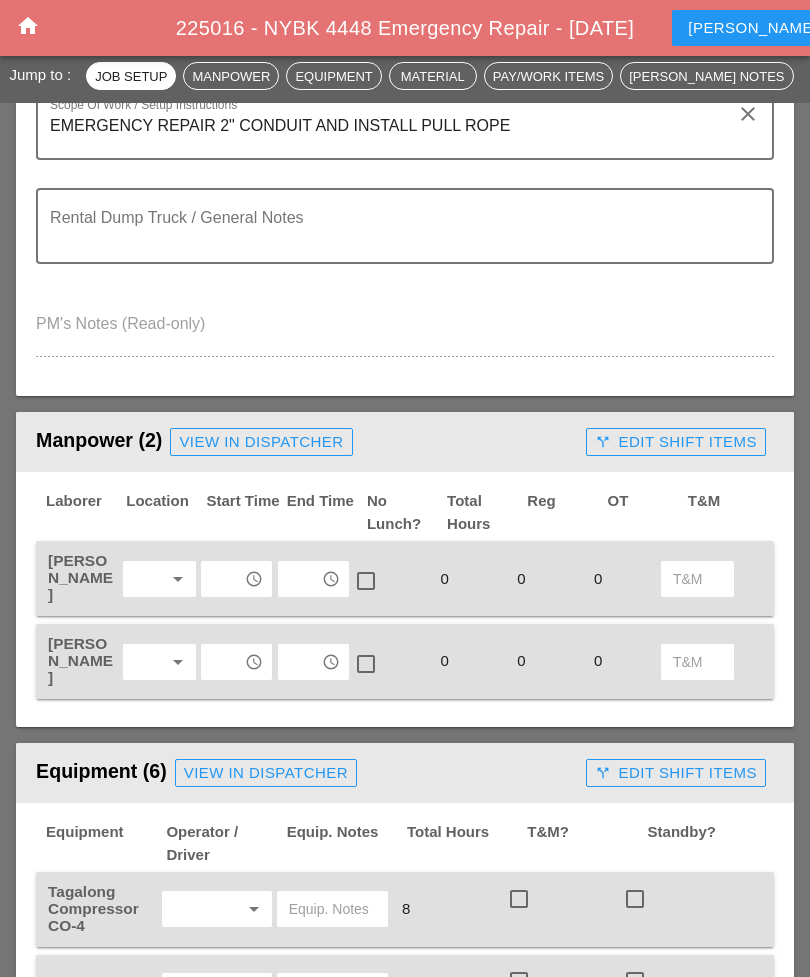 scroll, scrollTop: 600, scrollLeft: 0, axis: vertical 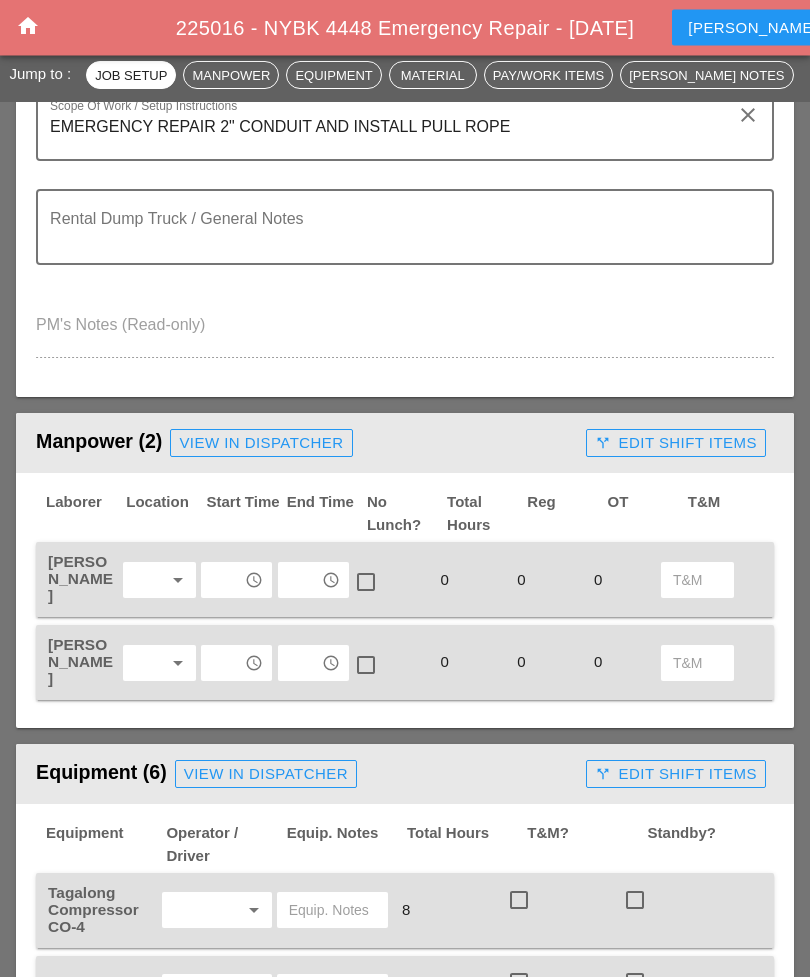click on "arrow_drop_down" at bounding box center (178, 581) 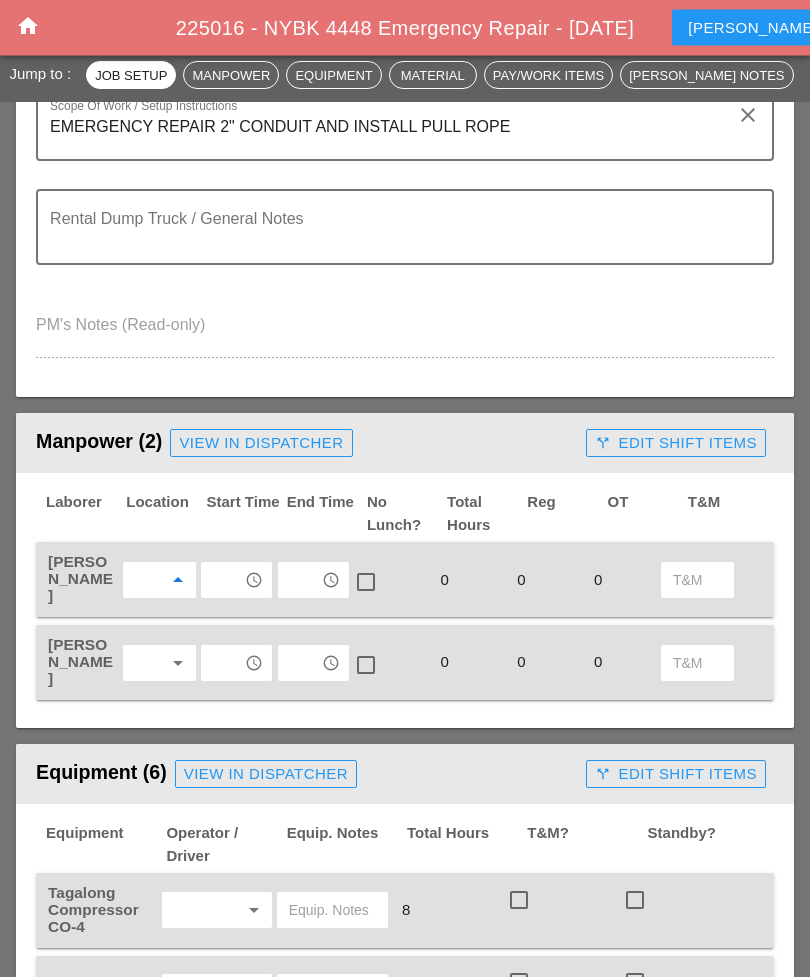 scroll, scrollTop: 601, scrollLeft: 0, axis: vertical 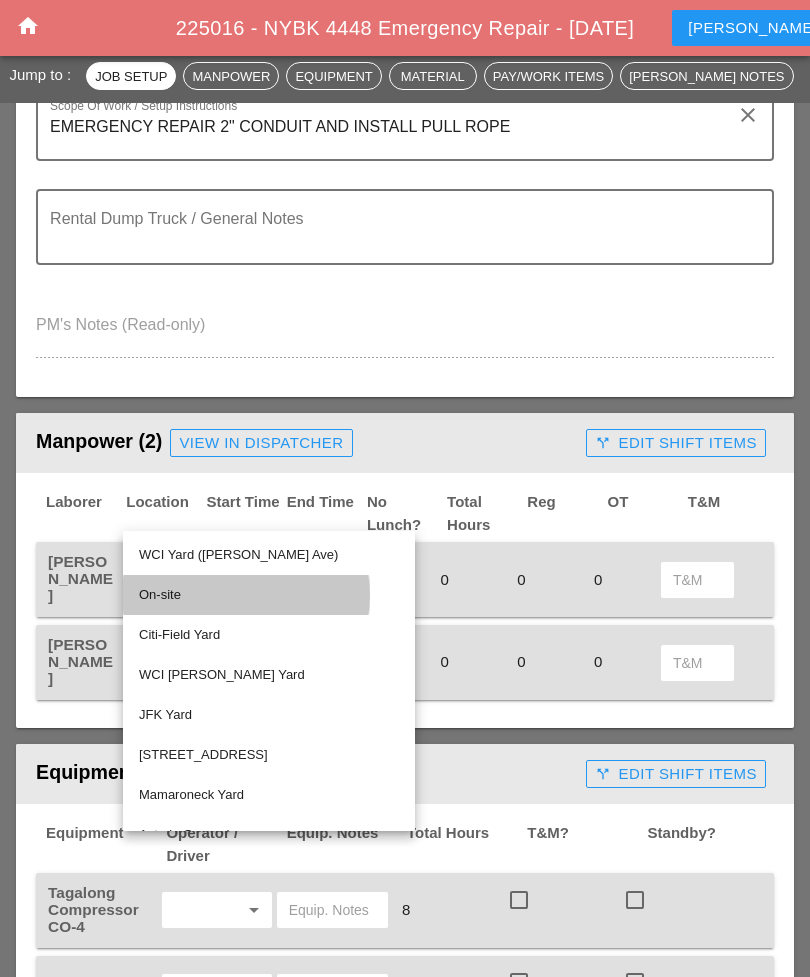 click on "On-site" at bounding box center [269, 595] 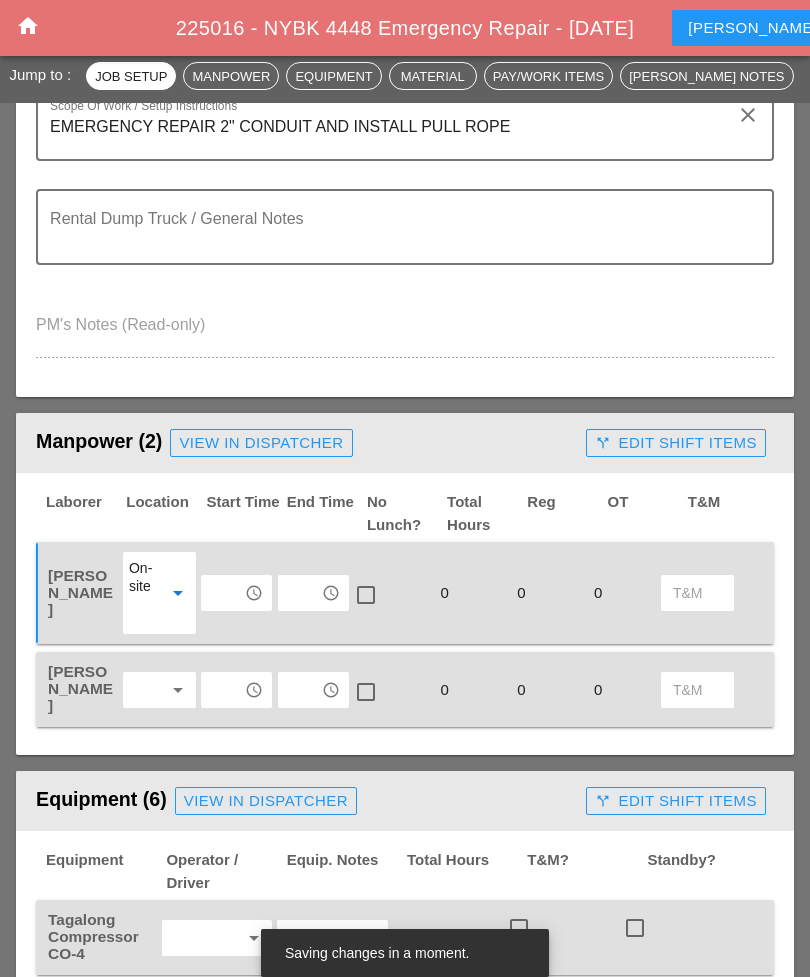 click on "access_time" at bounding box center (254, 593) 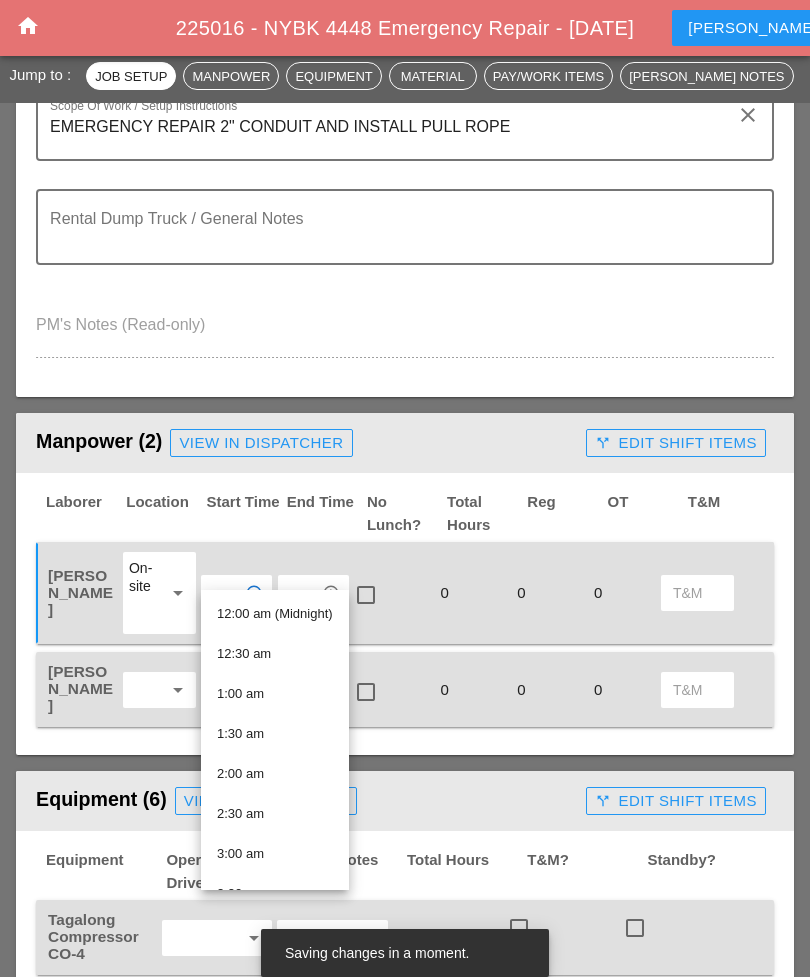 scroll, scrollTop: 600, scrollLeft: 0, axis: vertical 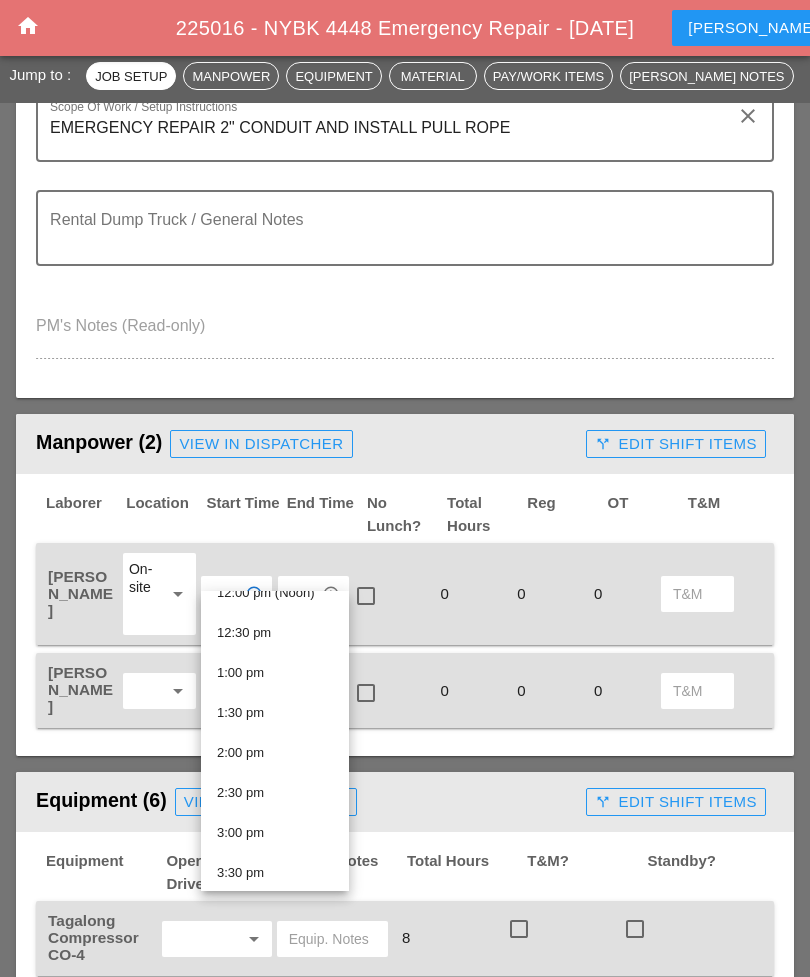 click on "1:00 pm" at bounding box center (275, 673) 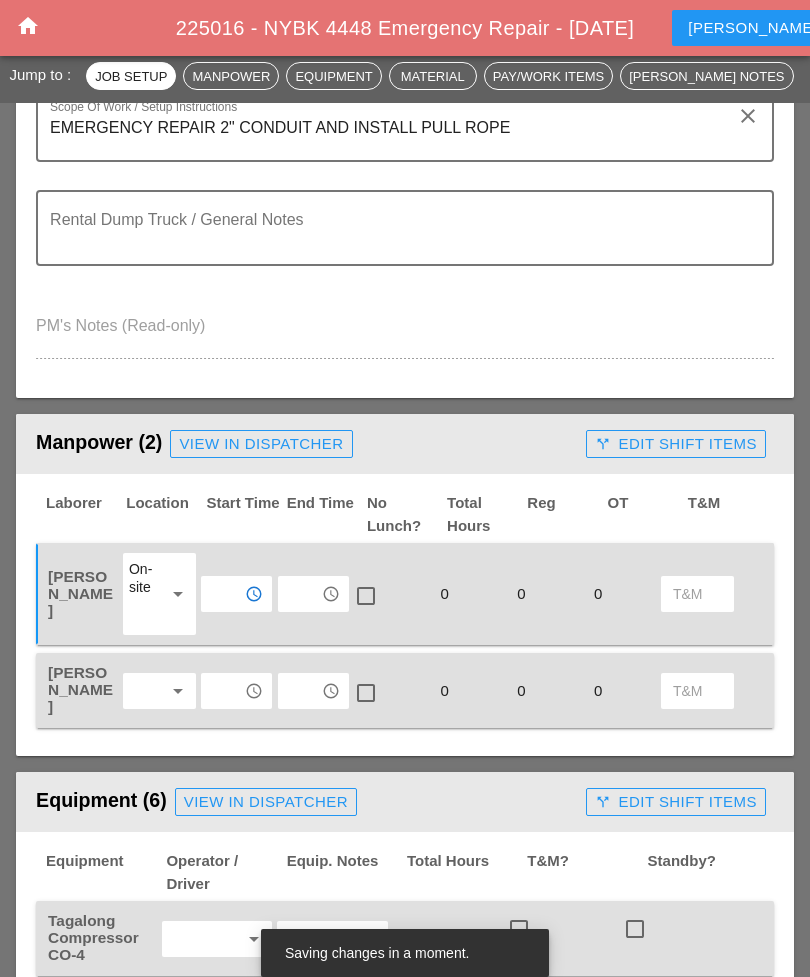 click on "access_time" at bounding box center [331, 594] 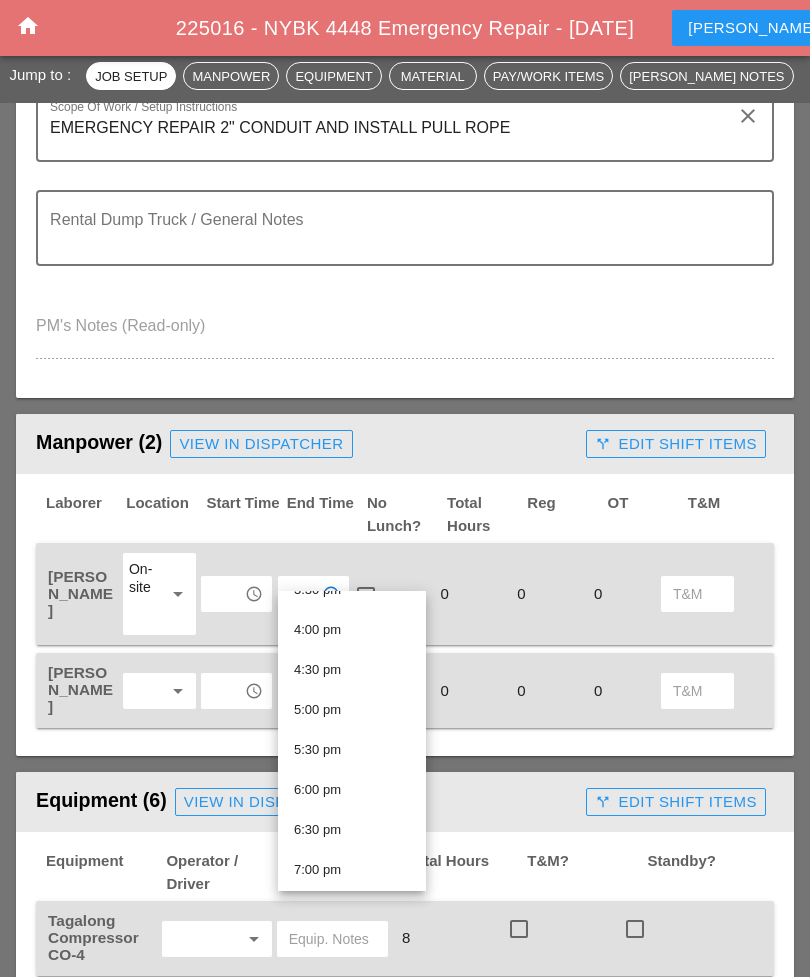 scroll, scrollTop: 1270, scrollLeft: 0, axis: vertical 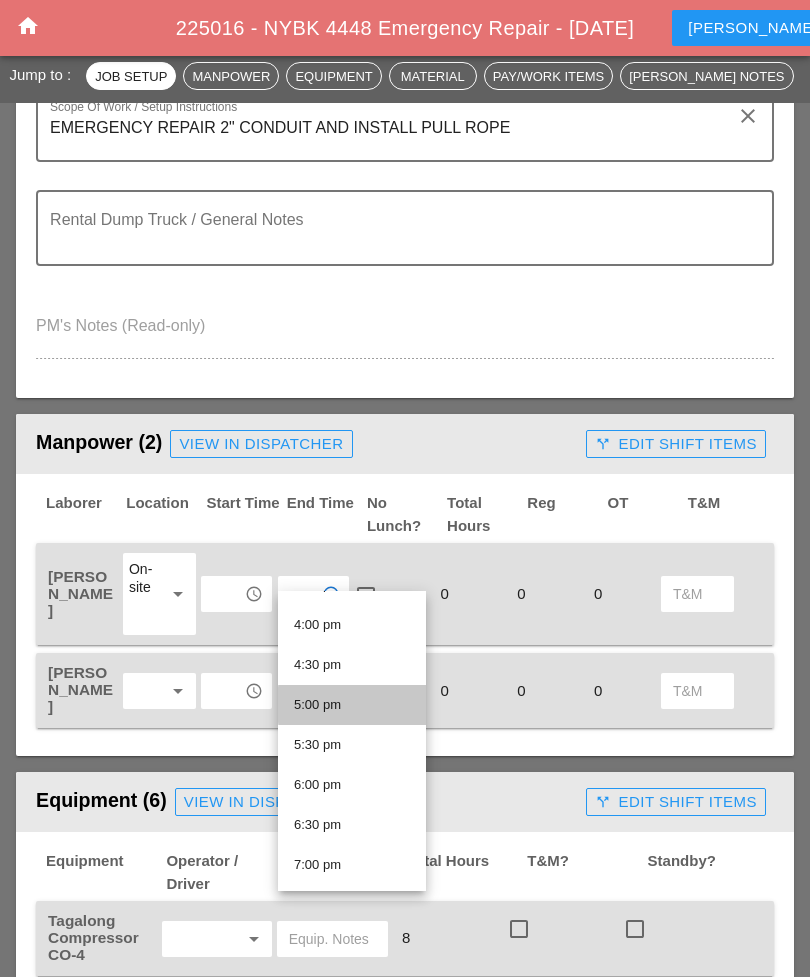 click on "5:00 pm" at bounding box center (352, 705) 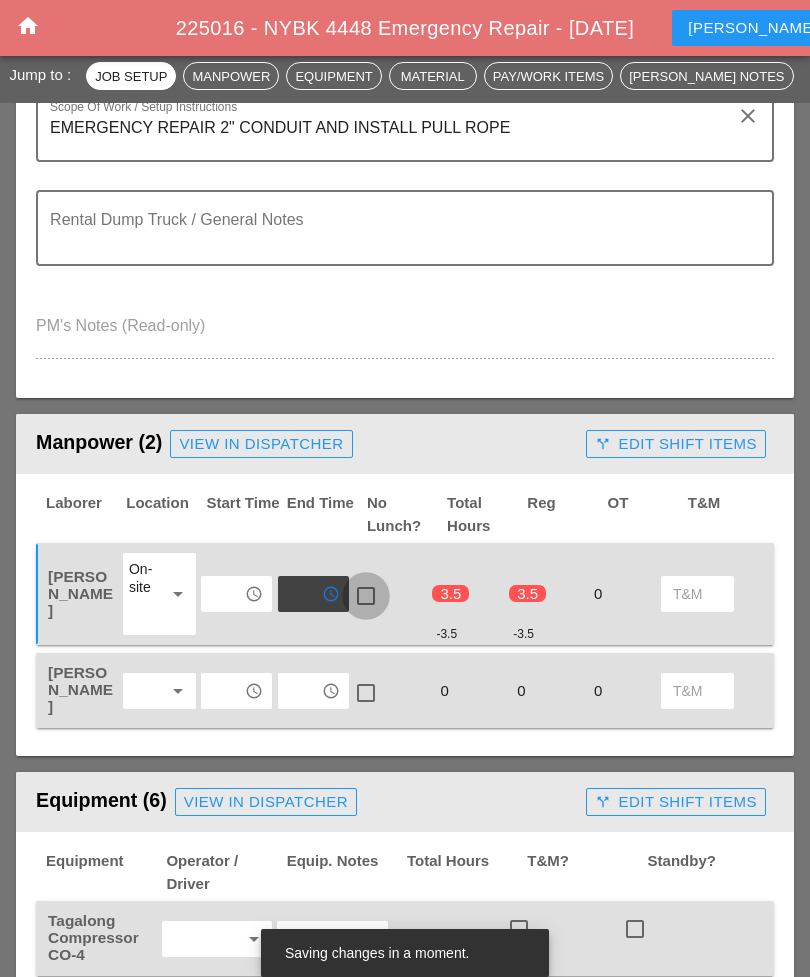 click at bounding box center [366, 596] 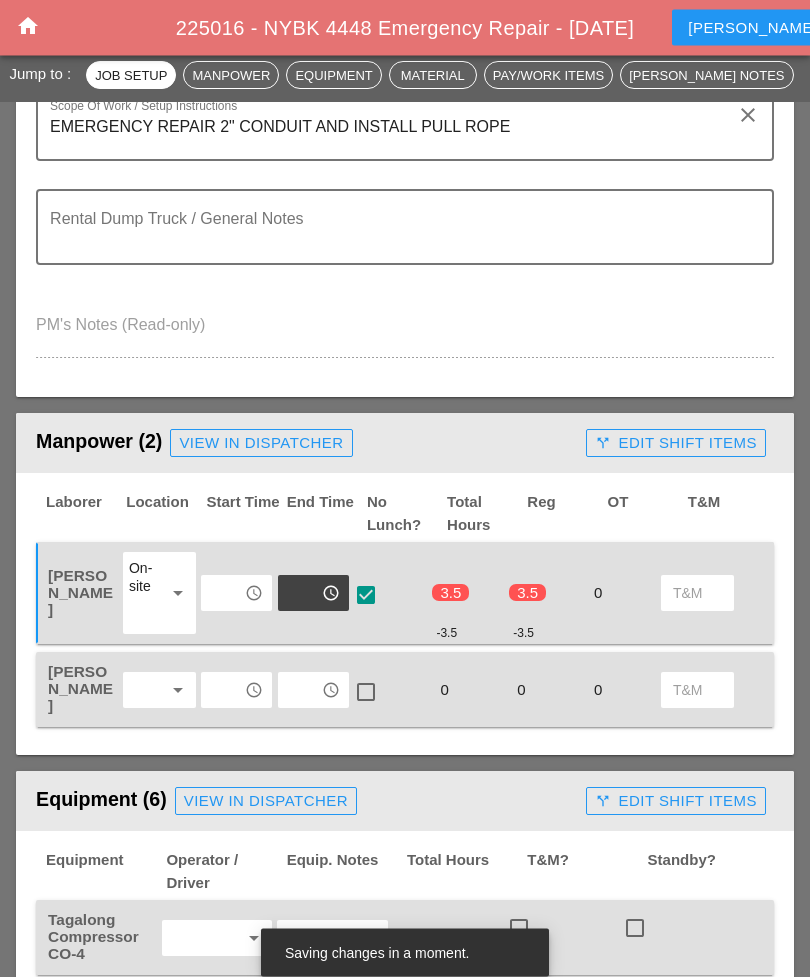 scroll, scrollTop: 601, scrollLeft: 0, axis: vertical 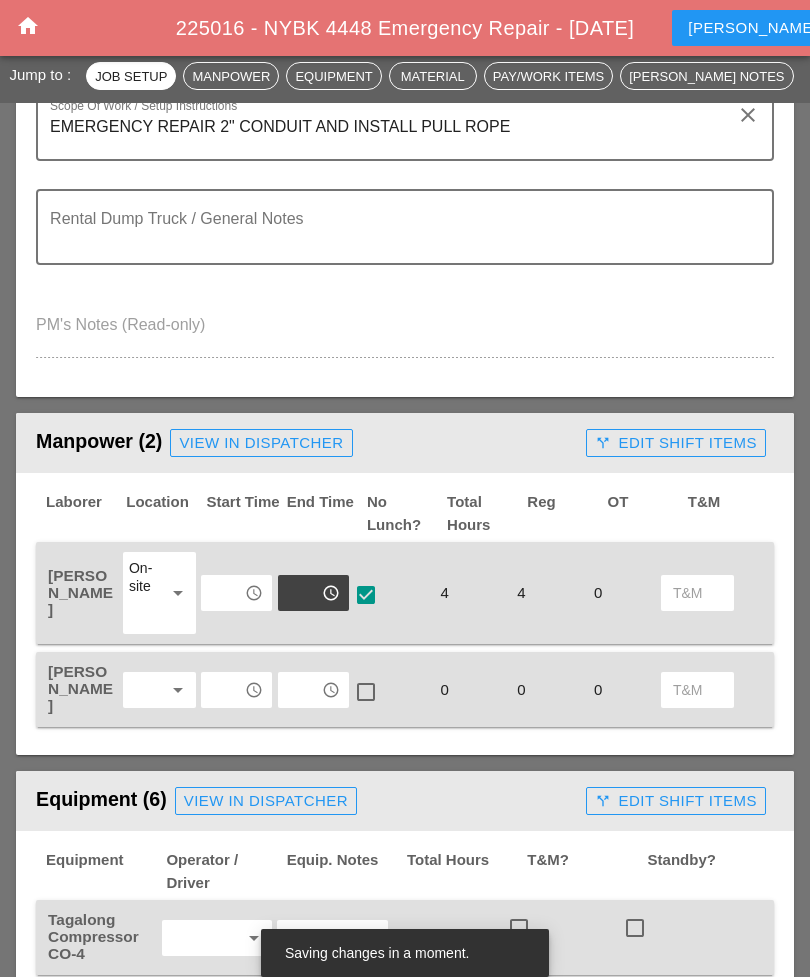 click on "arrow_drop_down" at bounding box center [178, 690] 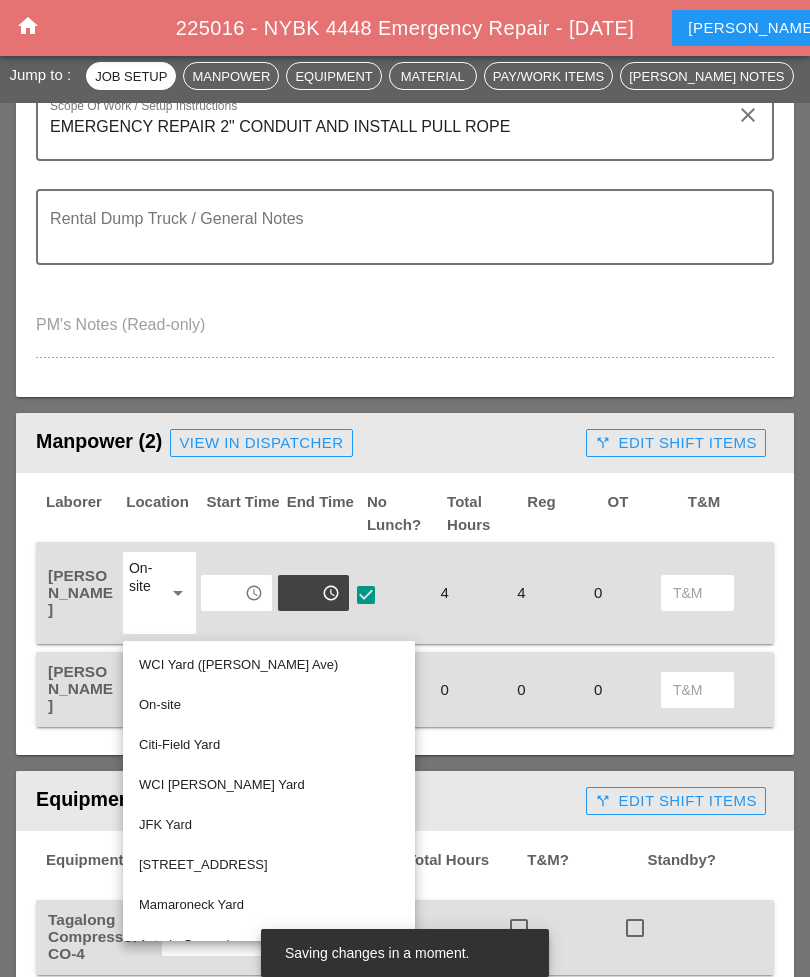click on "On-site" at bounding box center (269, 705) 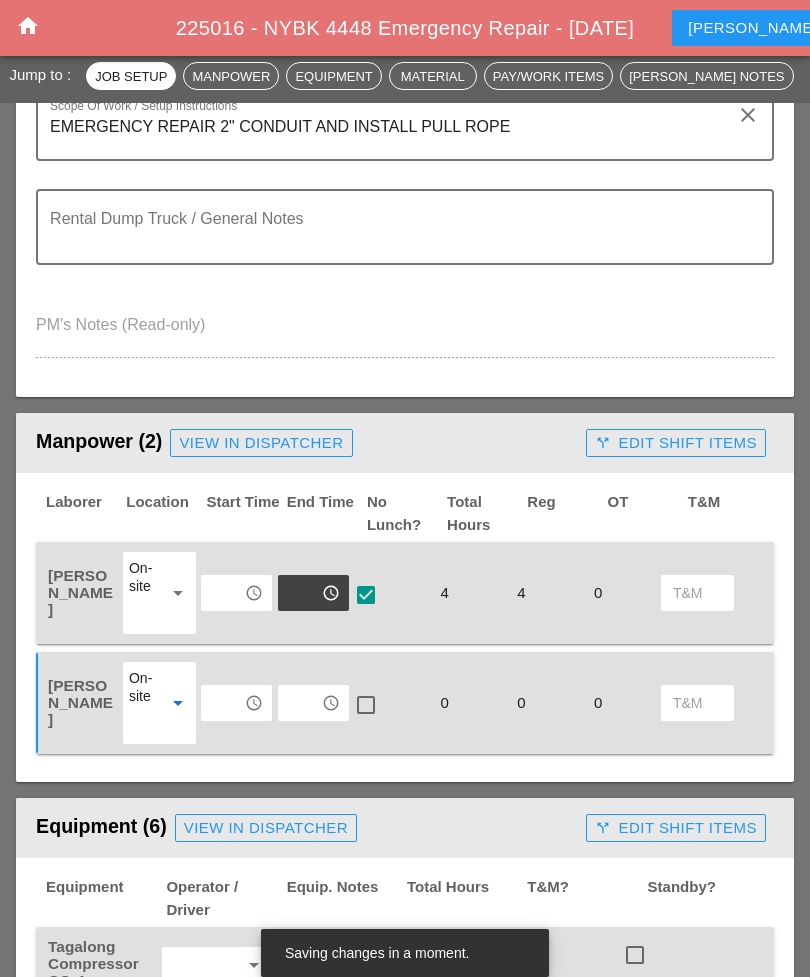 click on "access_time" at bounding box center [254, 703] 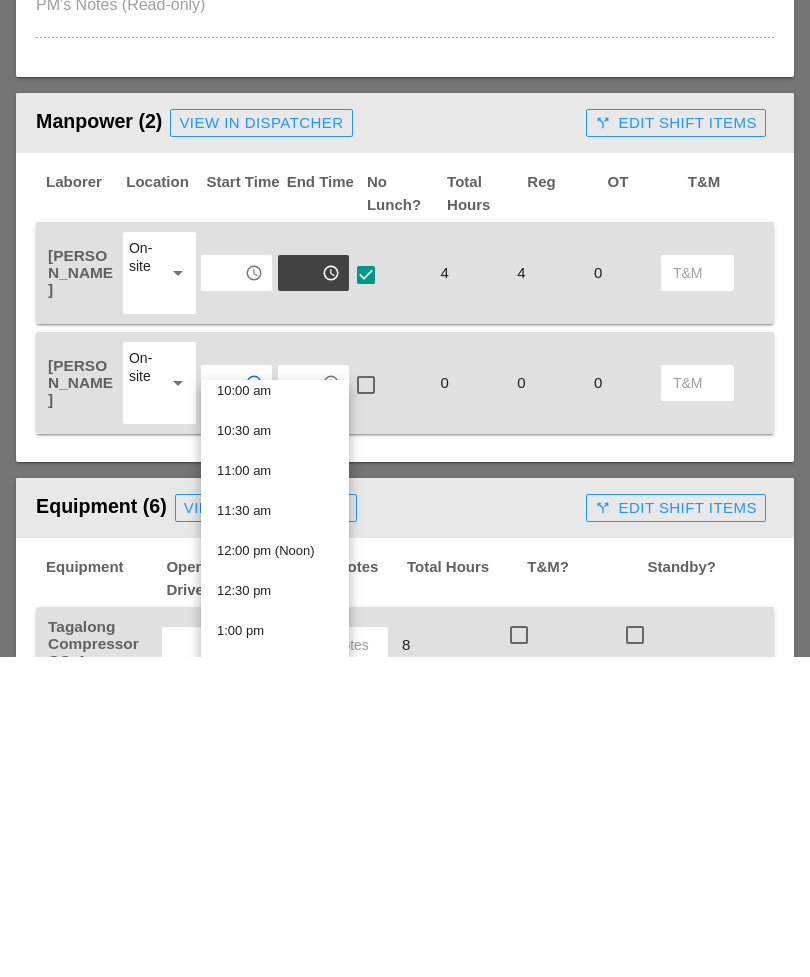 scroll, scrollTop: 809, scrollLeft: 0, axis: vertical 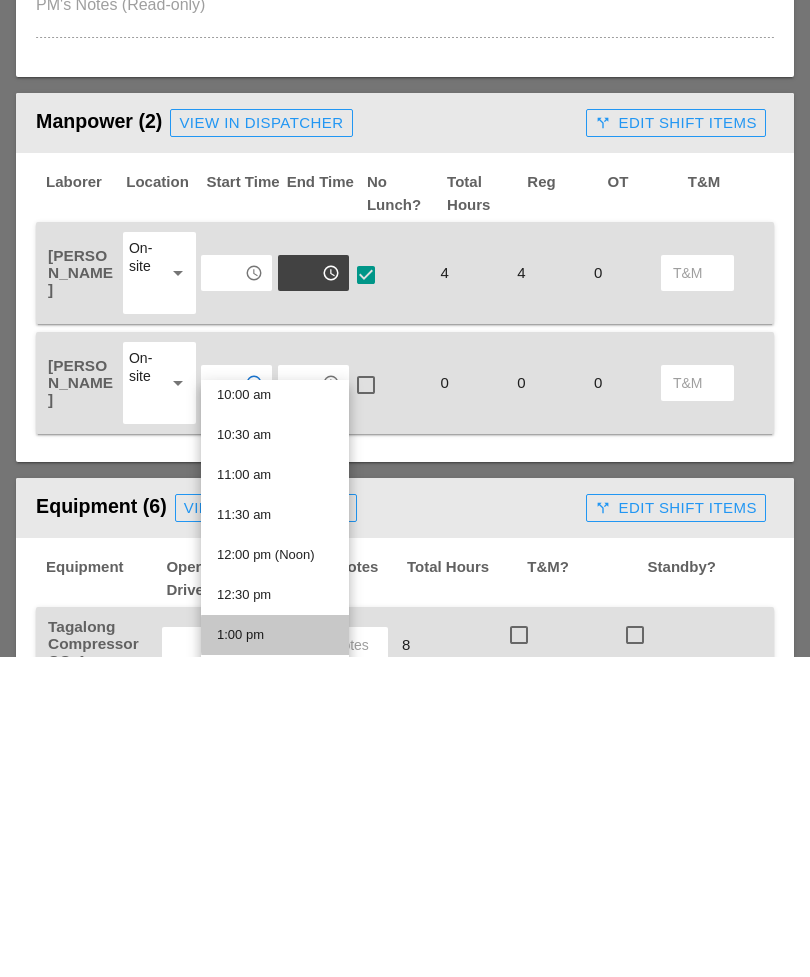 click on "1:00 pm" at bounding box center [275, 955] 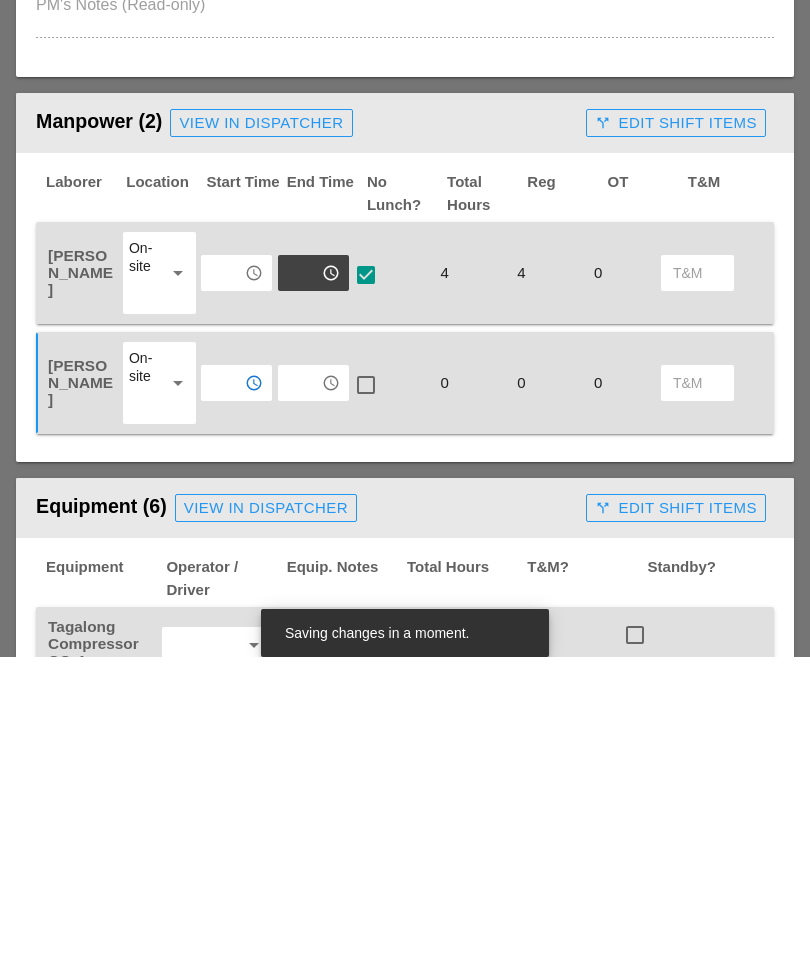 click on "access_time" at bounding box center (331, 703) 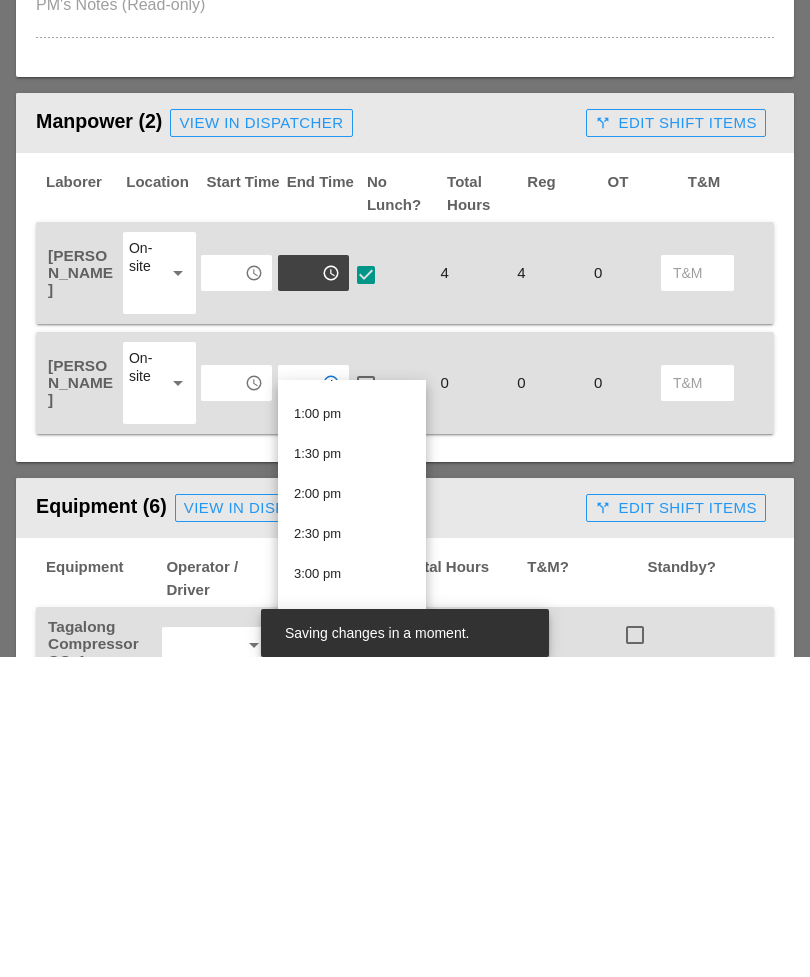 scroll, scrollTop: 1110, scrollLeft: 0, axis: vertical 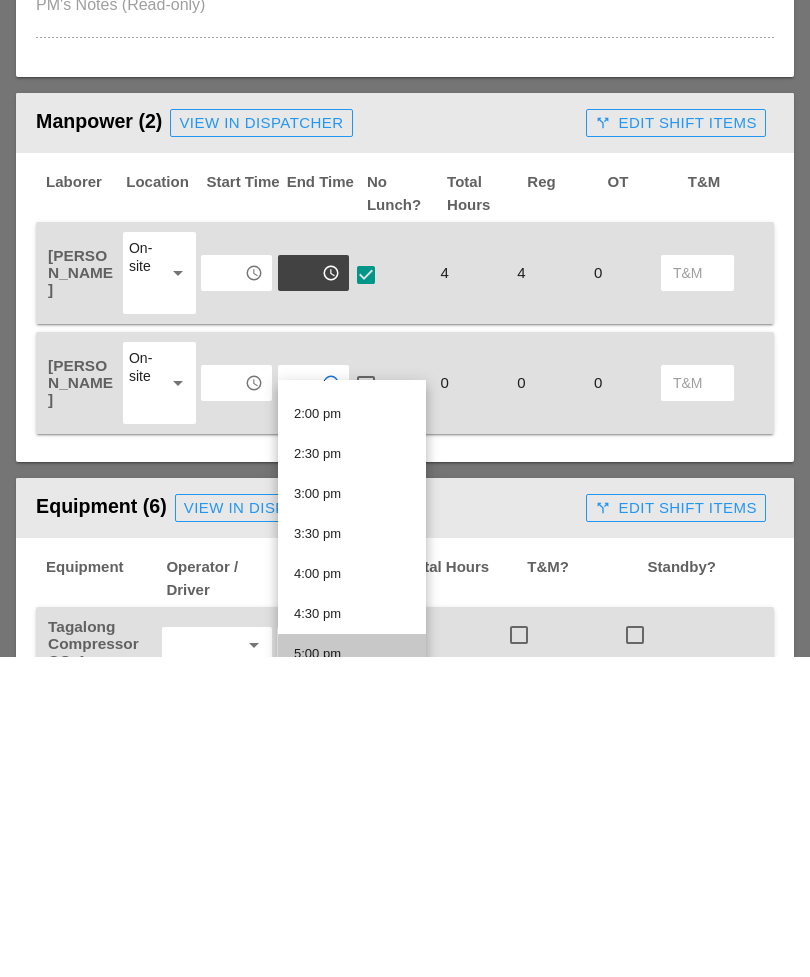 click on "5:00 pm" at bounding box center [352, 974] 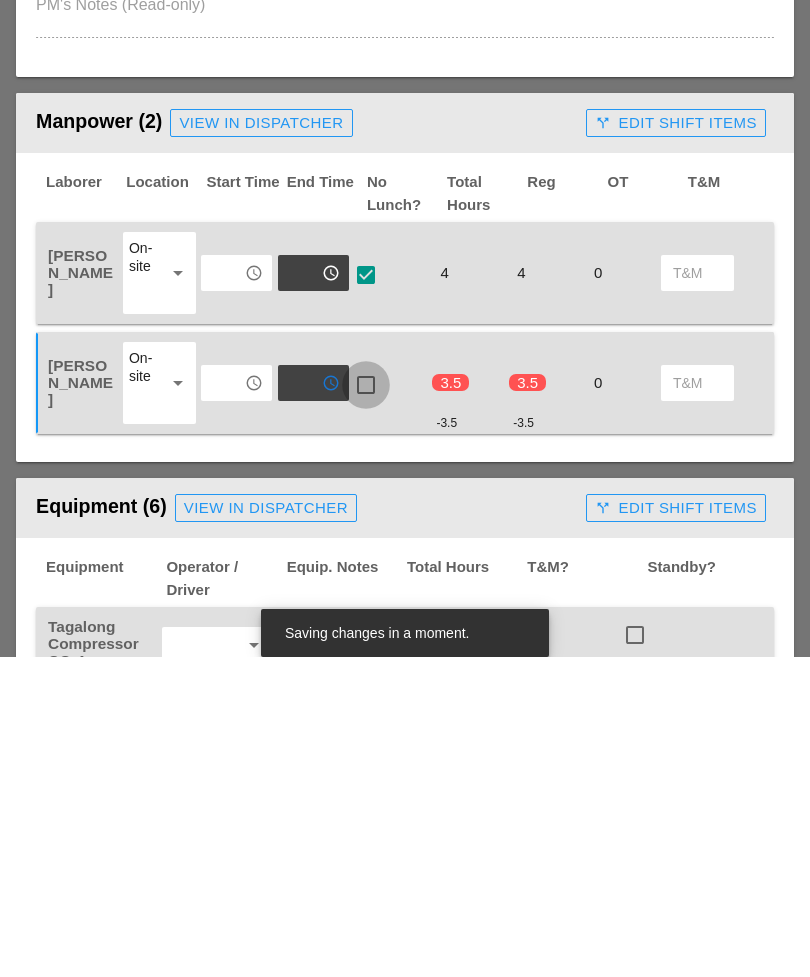 click at bounding box center [366, 705] 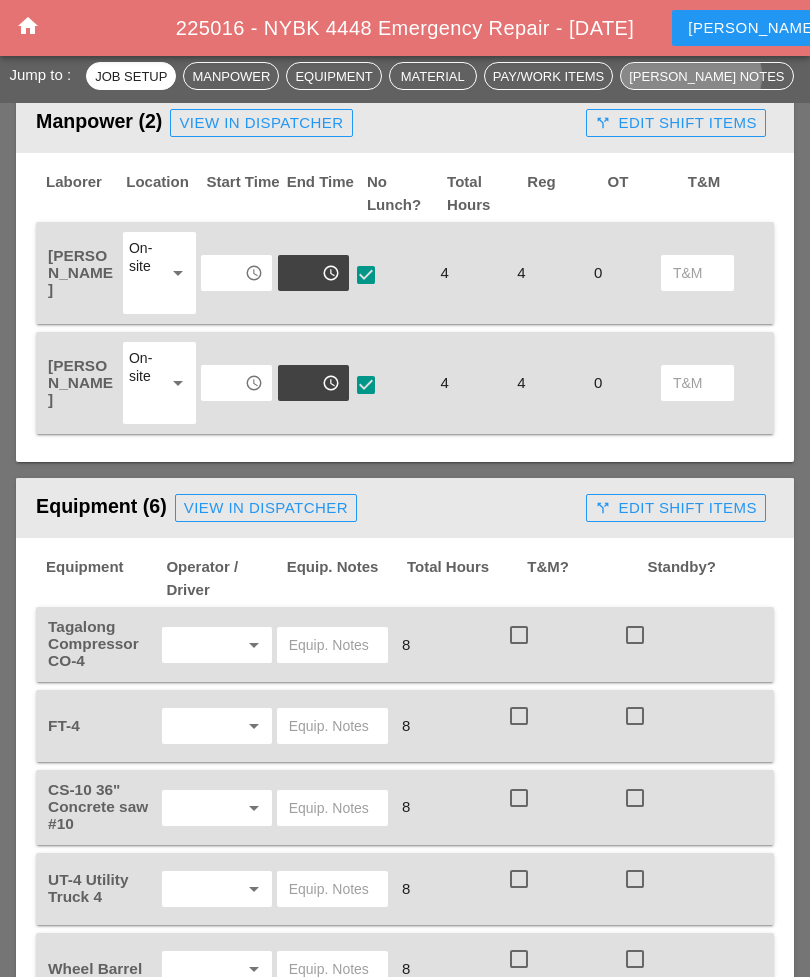 click on "[PERSON_NAME] Notes" at bounding box center (706, 76) 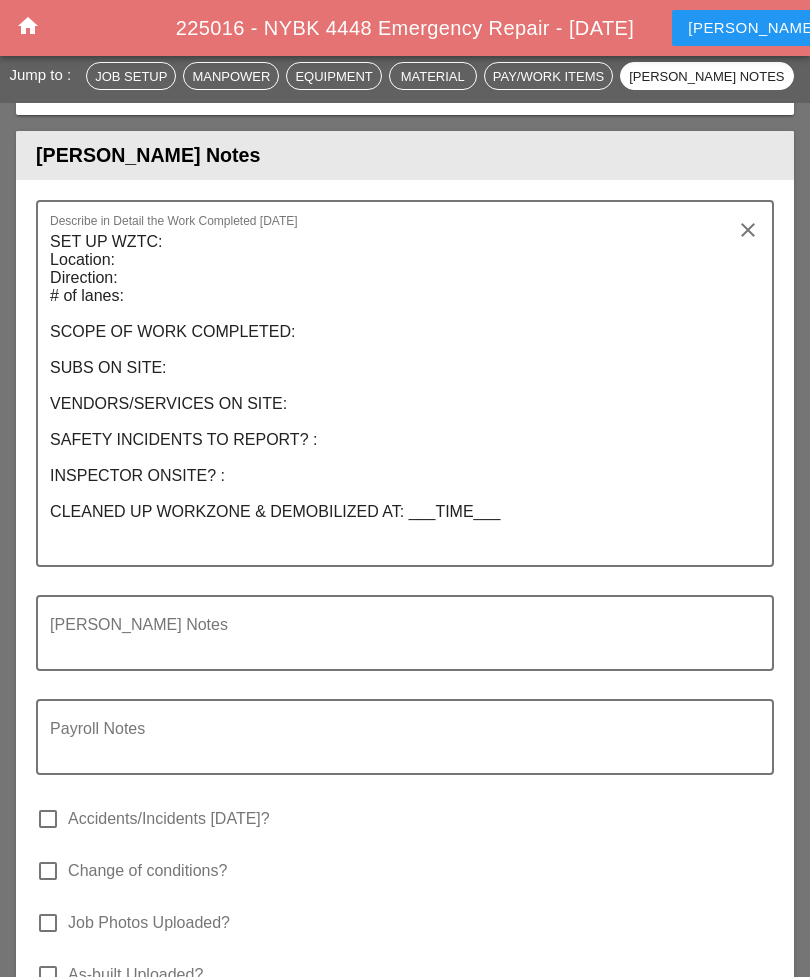scroll, scrollTop: 5359, scrollLeft: 0, axis: vertical 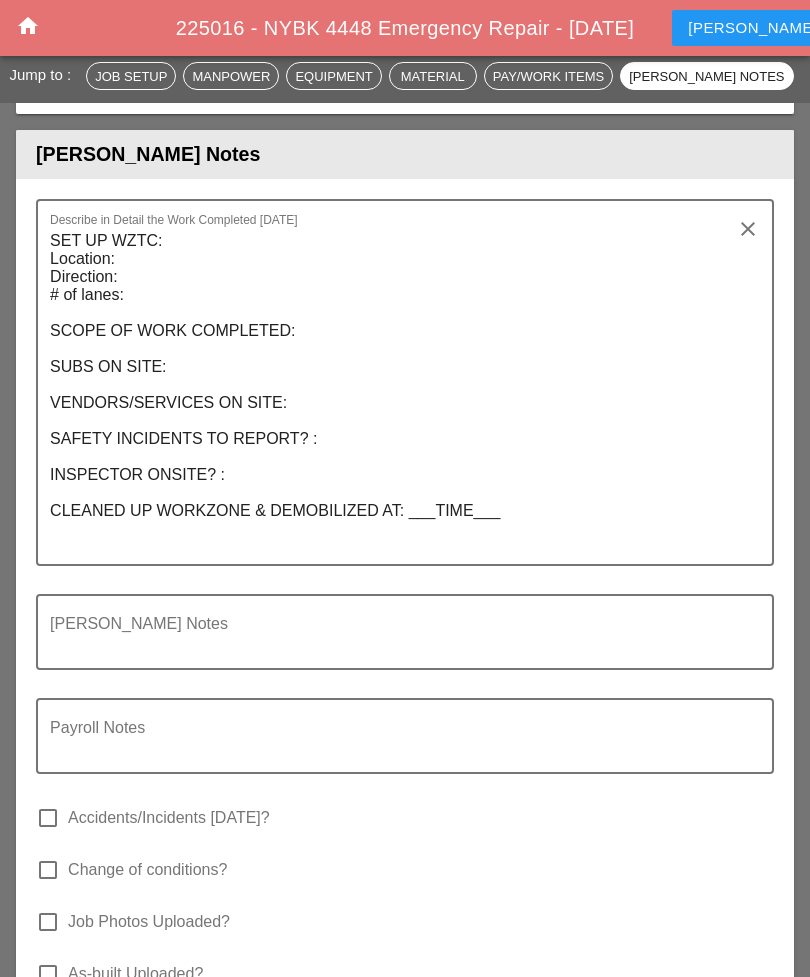click on "Manpower" at bounding box center (231, 76) 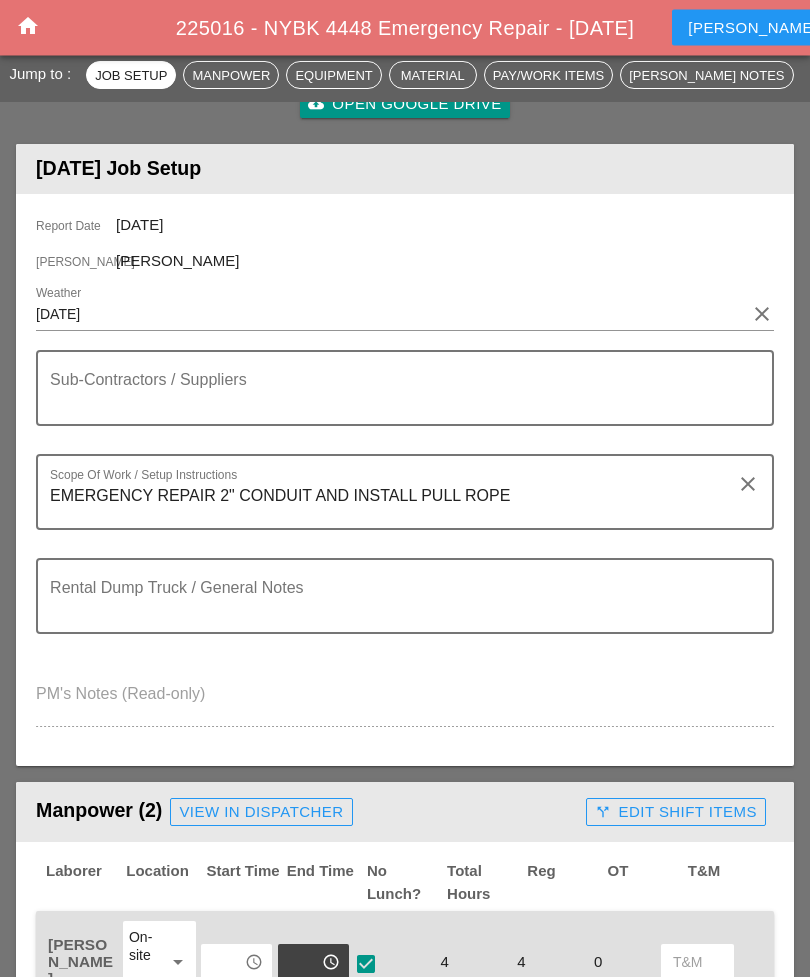 scroll, scrollTop: 234, scrollLeft: 0, axis: vertical 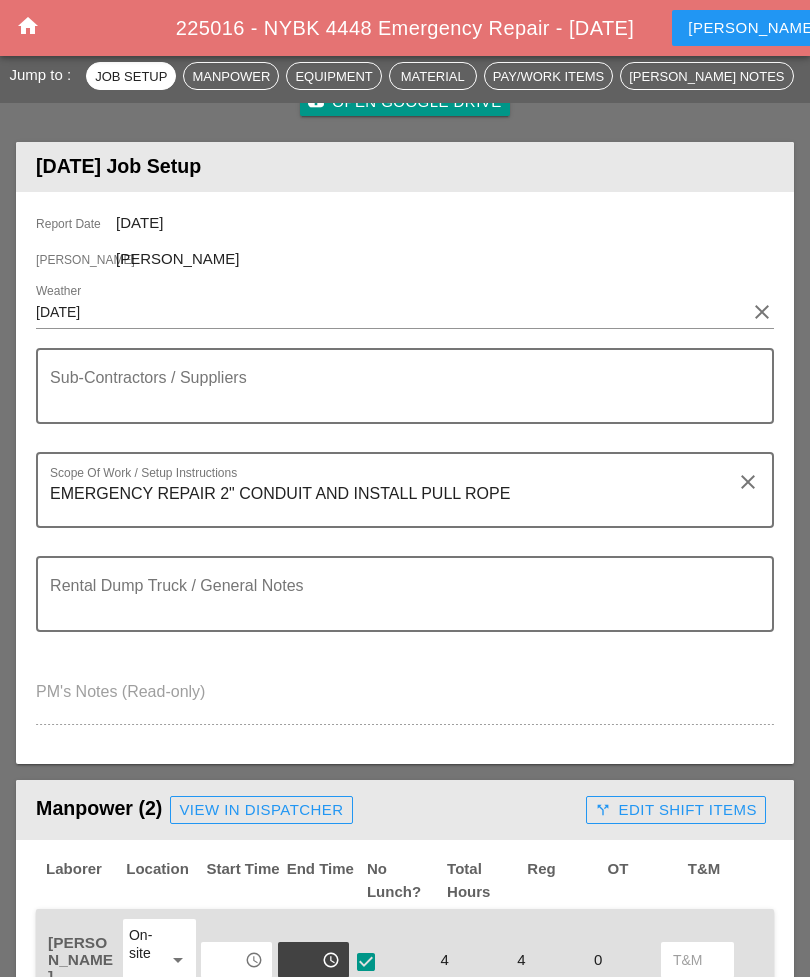 click on "EMERGENCY REPAIR 2" CONDUIT AND INSTALL PULL ROPE" at bounding box center [397, 502] 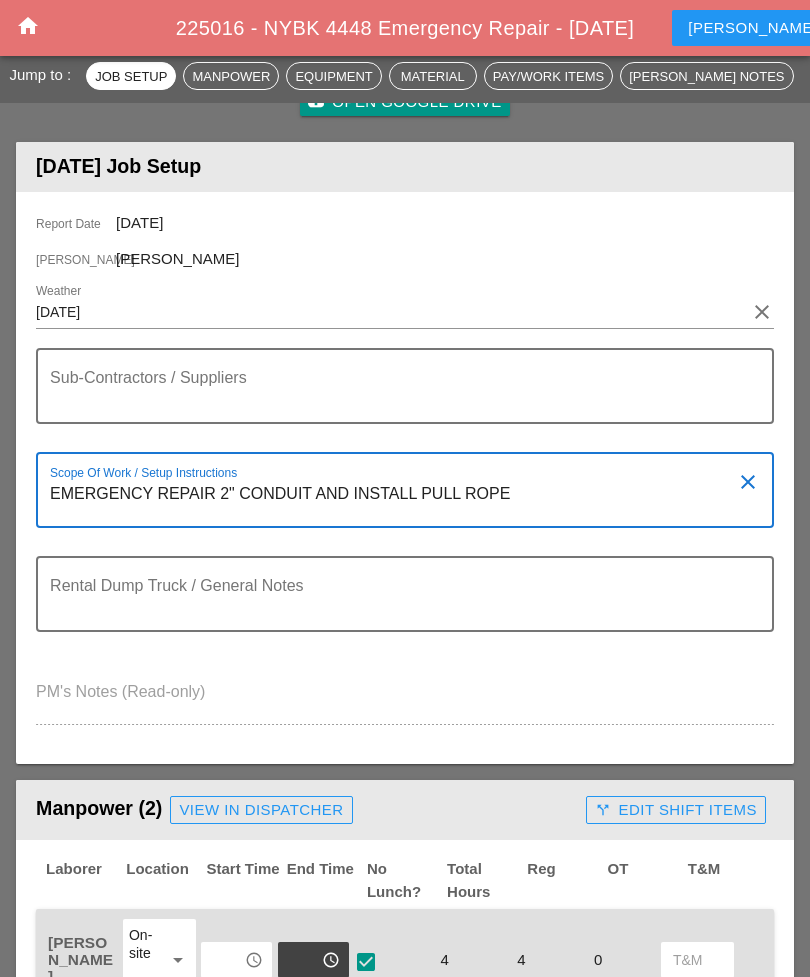 scroll, scrollTop: 233, scrollLeft: 0, axis: vertical 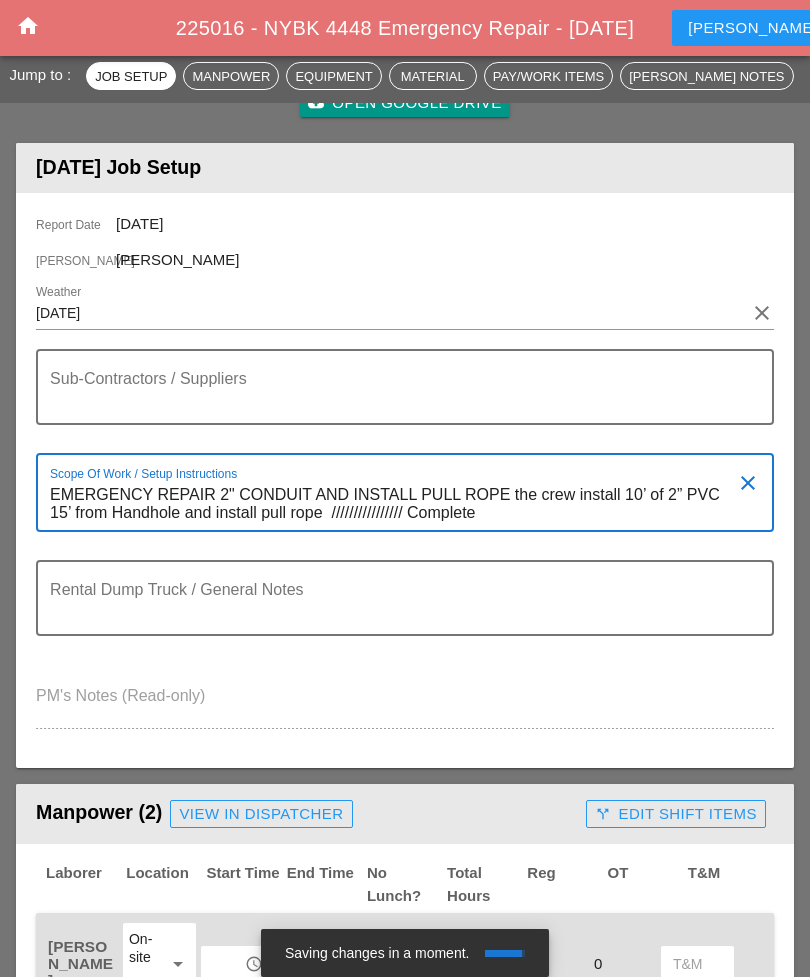 type on "EMERGENCY REPAIR 2" CONDUIT AND INSTALL PULL ROPE the crew install 10’ of 2” PVC 15’ from Handhole and install pull rope  //////////////// Complete" 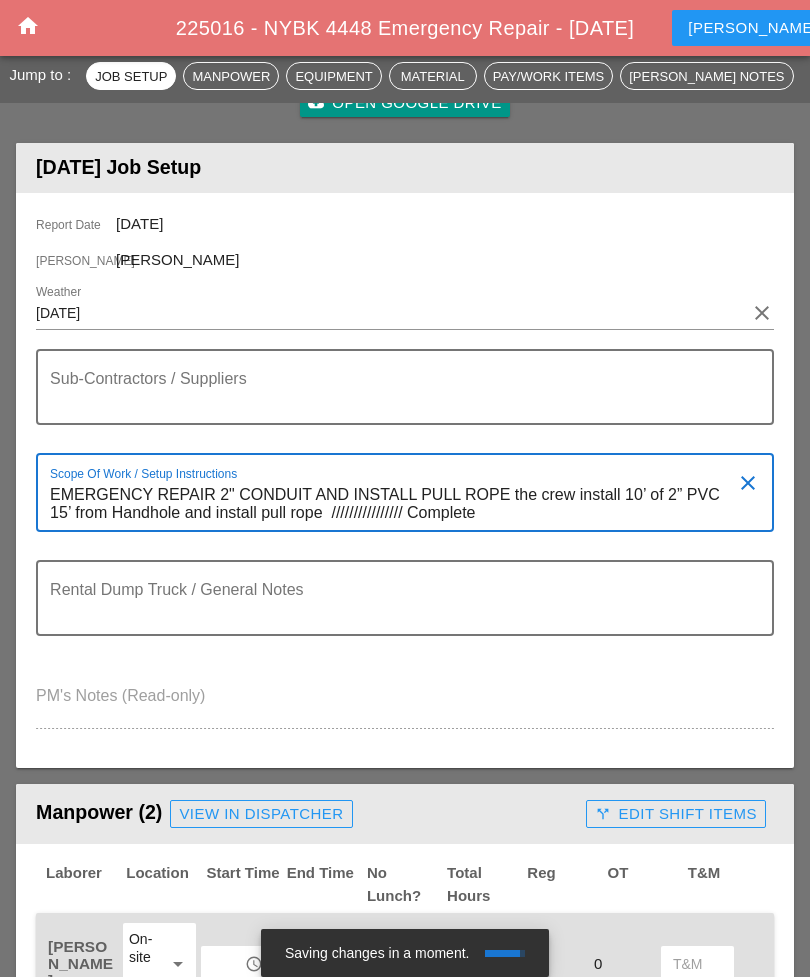 scroll, scrollTop: 0, scrollLeft: 0, axis: both 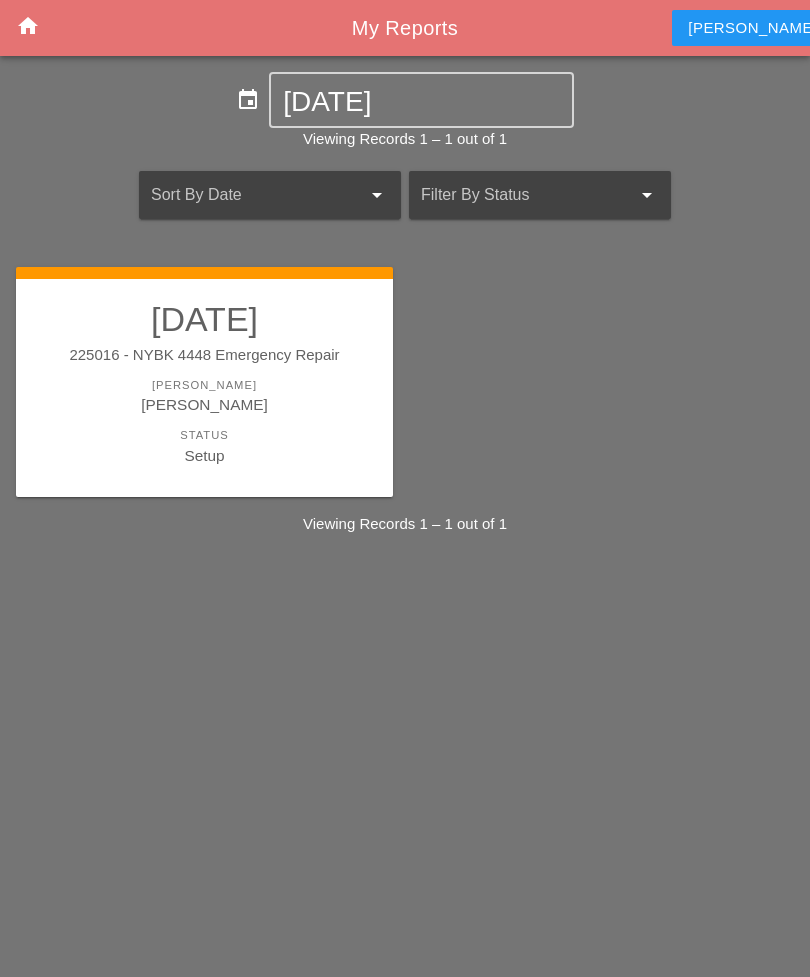 click on "[PERSON_NAME]" at bounding box center [204, 404] 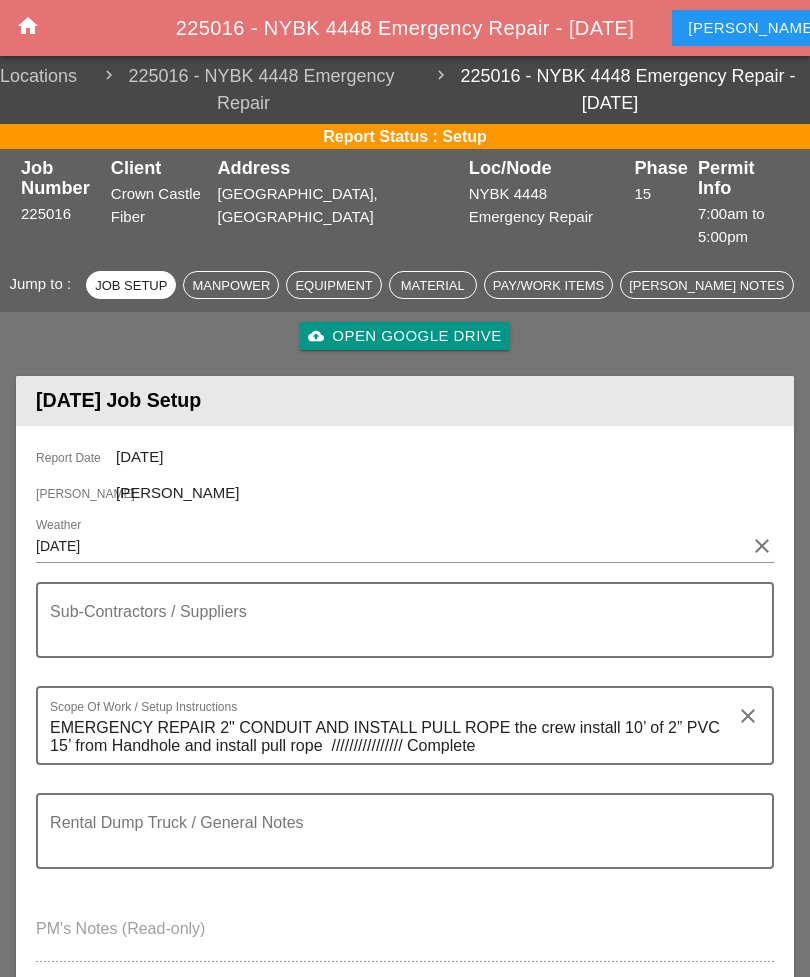 click on "[PERSON_NAME] Notes" at bounding box center (706, 286) 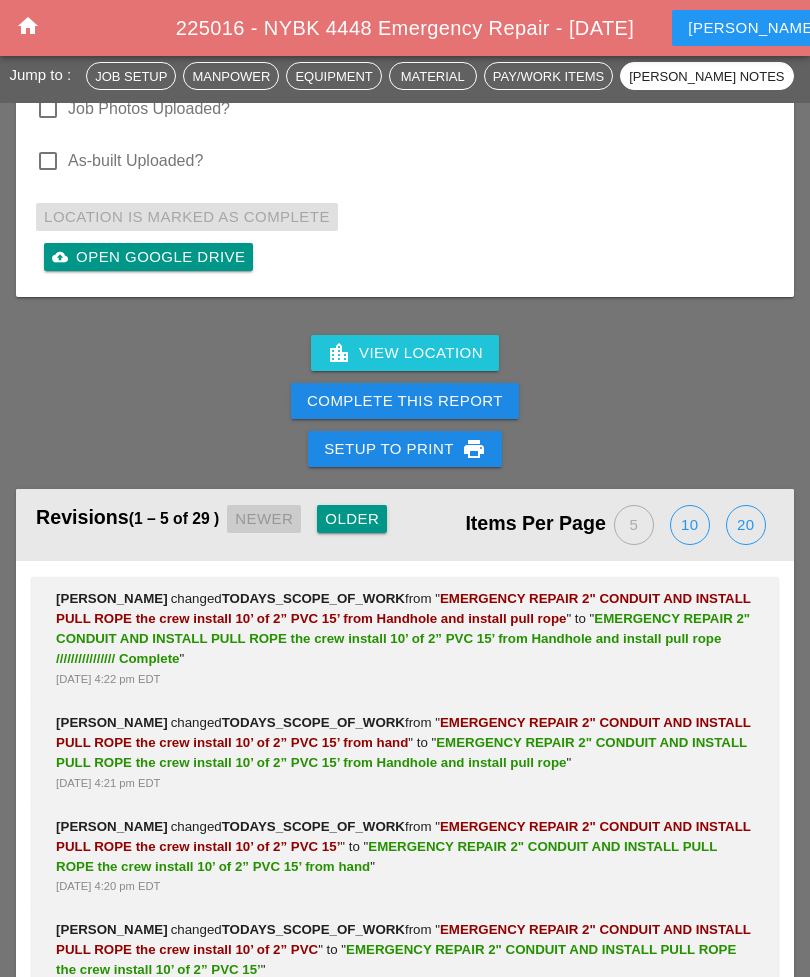 scroll, scrollTop: 6296, scrollLeft: 0, axis: vertical 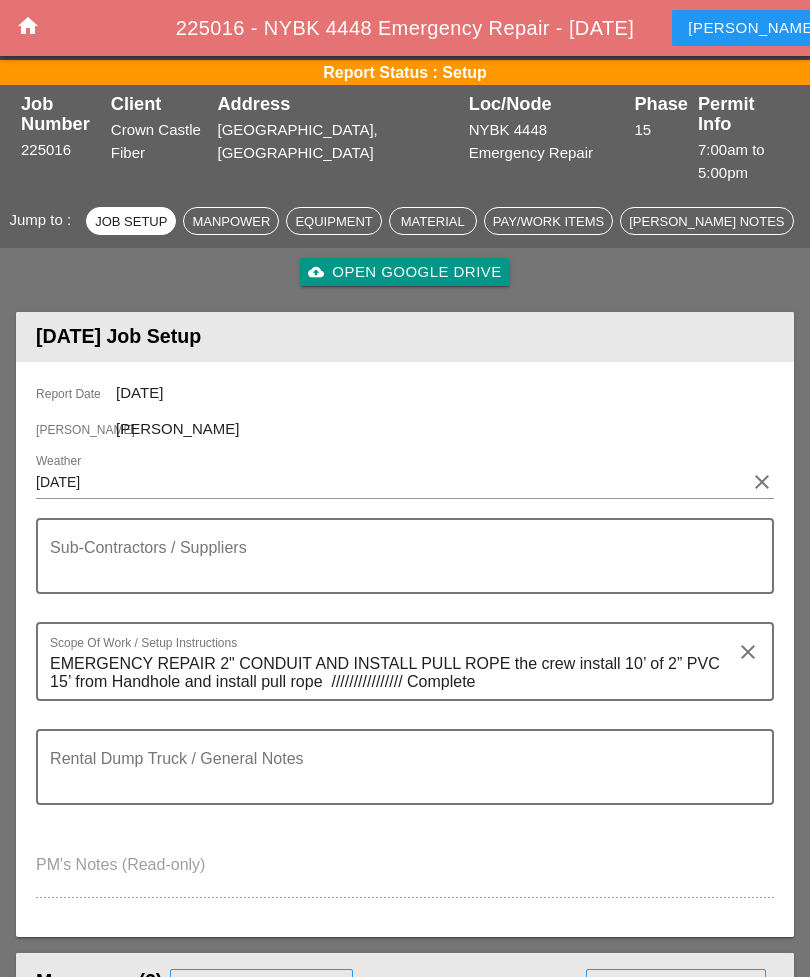 click on "Manpower" at bounding box center [231, 222] 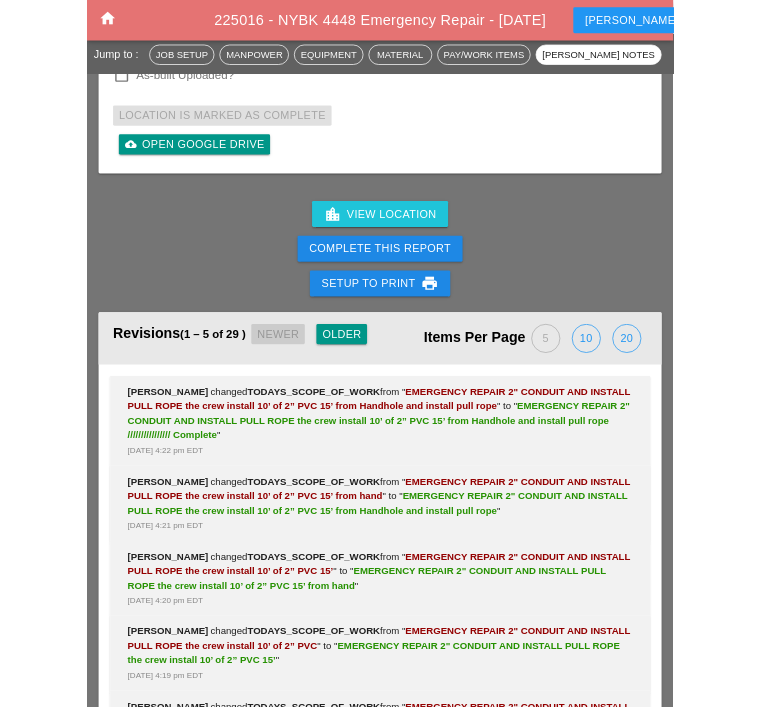 scroll, scrollTop: 6591, scrollLeft: 0, axis: vertical 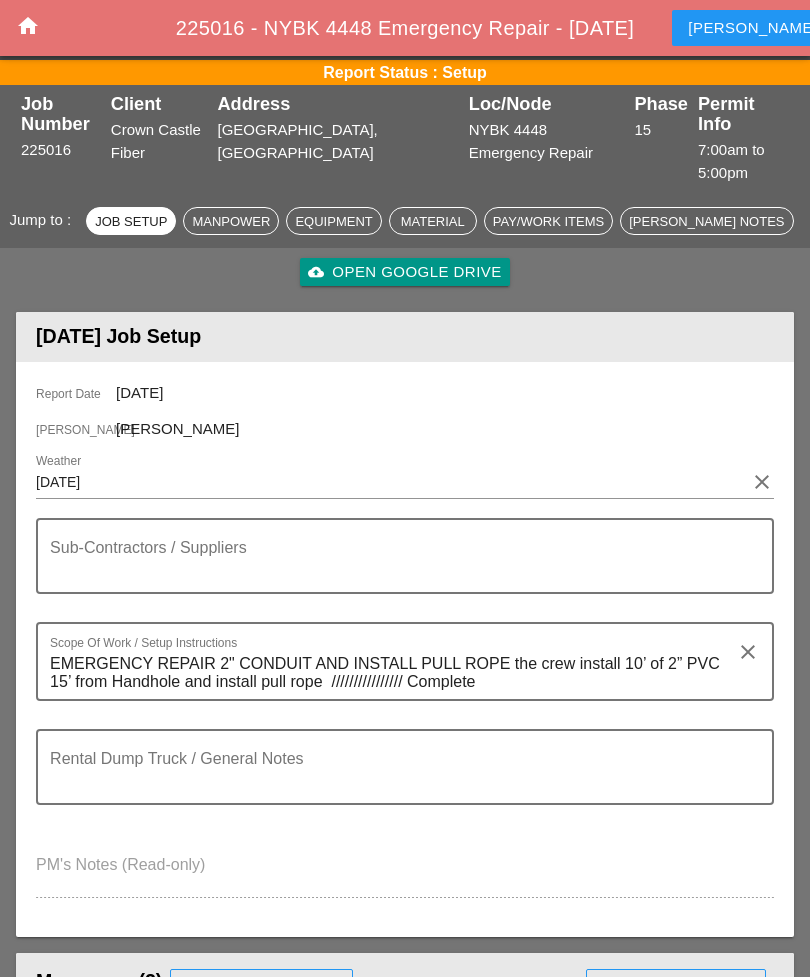 click on "[PERSON_NAME] Notes" at bounding box center (706, 222) 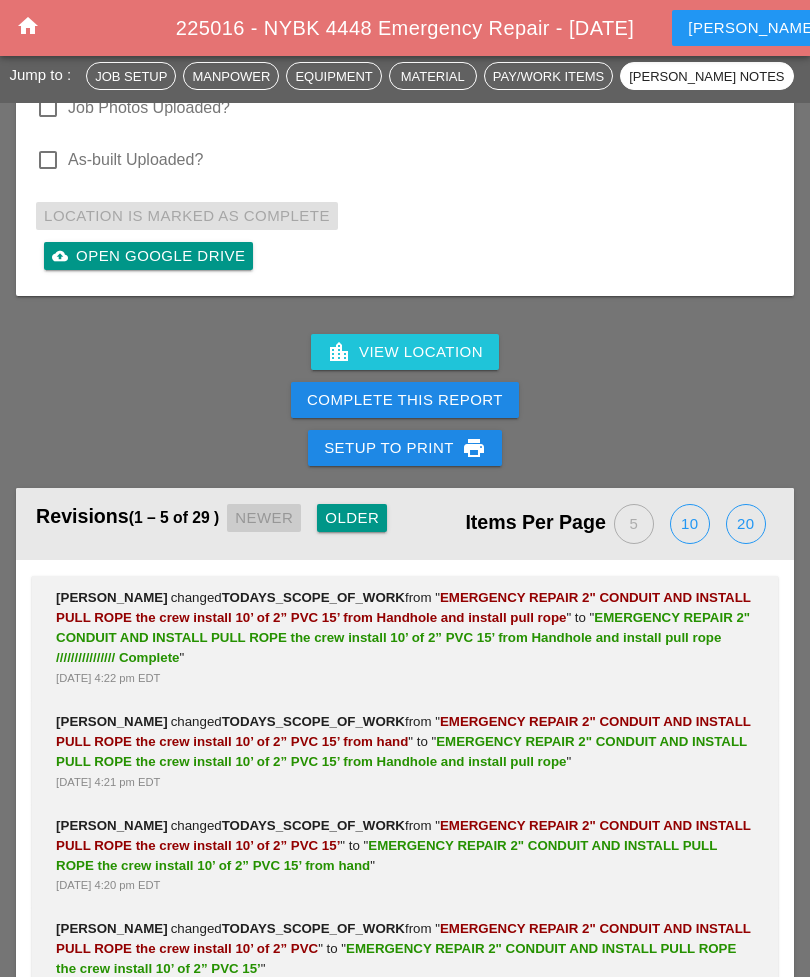 scroll, scrollTop: 6232, scrollLeft: 0, axis: vertical 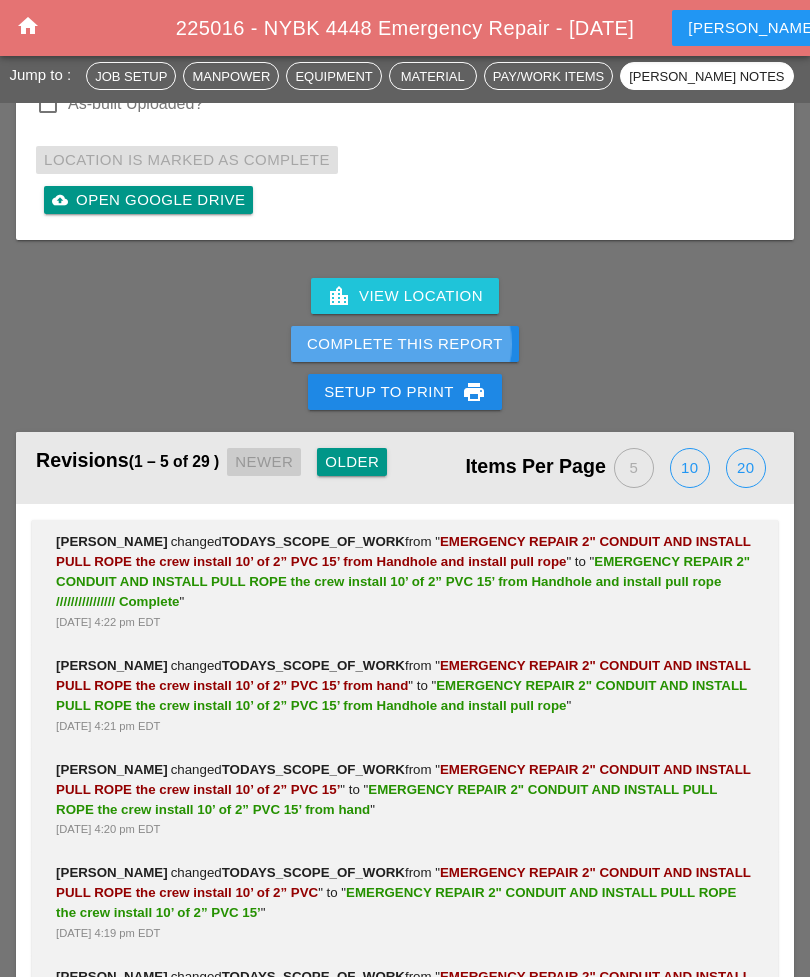 click on "Complete This Report" at bounding box center [405, 344] 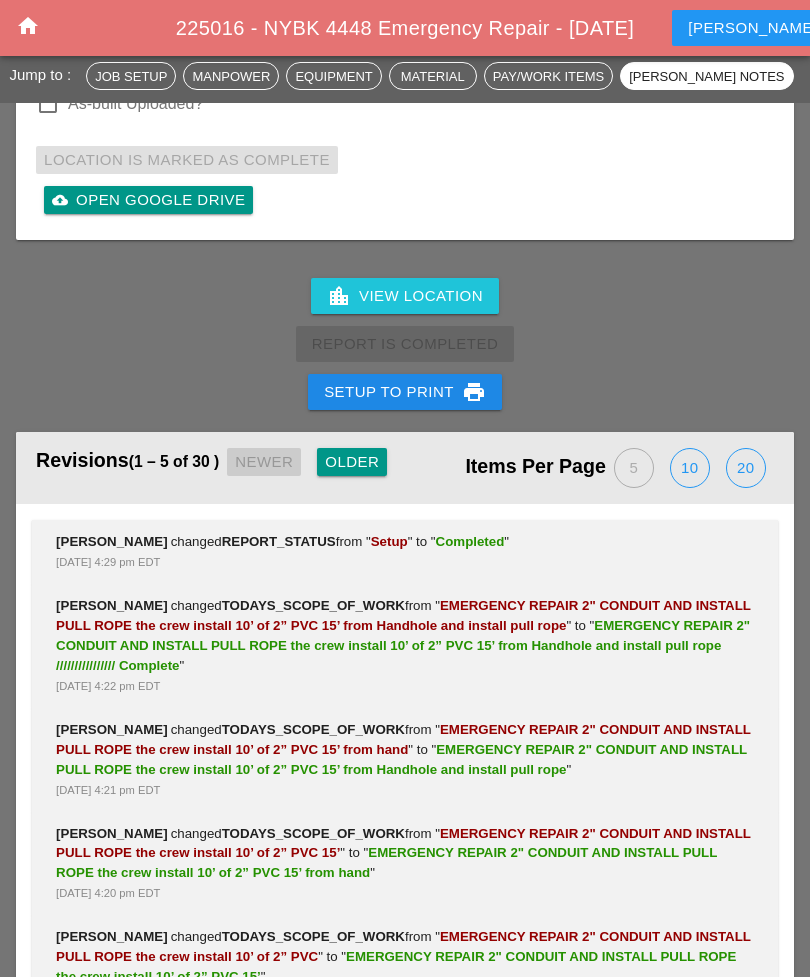 scroll, scrollTop: 6194, scrollLeft: 0, axis: vertical 